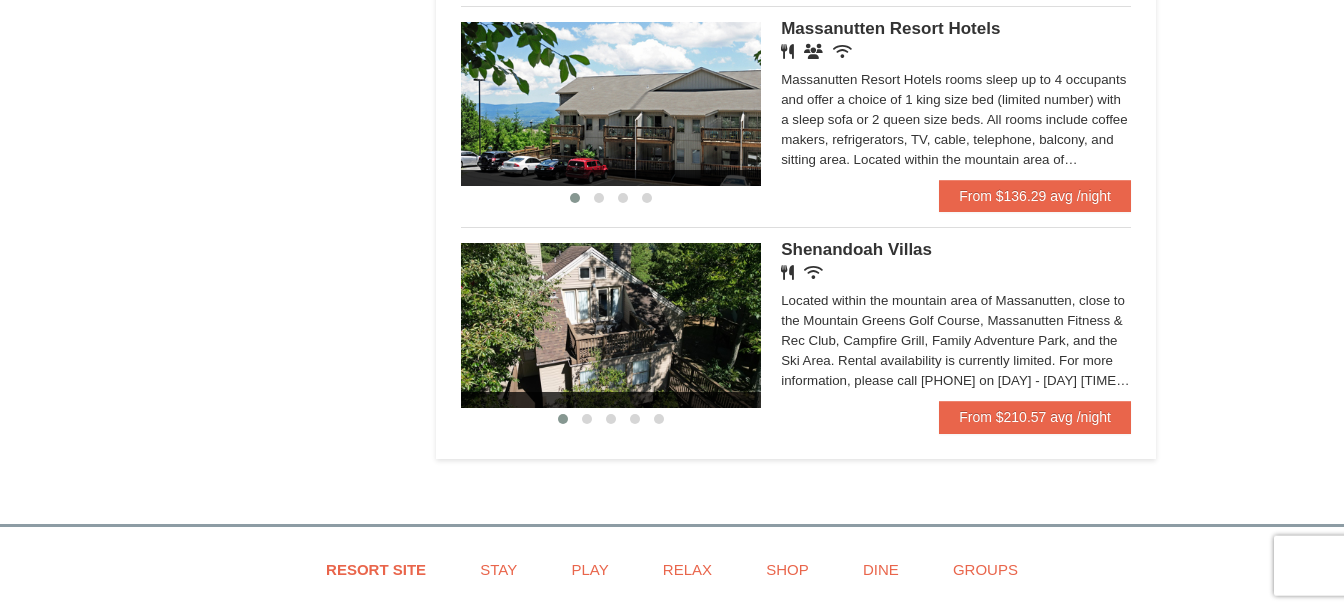 scroll, scrollTop: 1293, scrollLeft: 0, axis: vertical 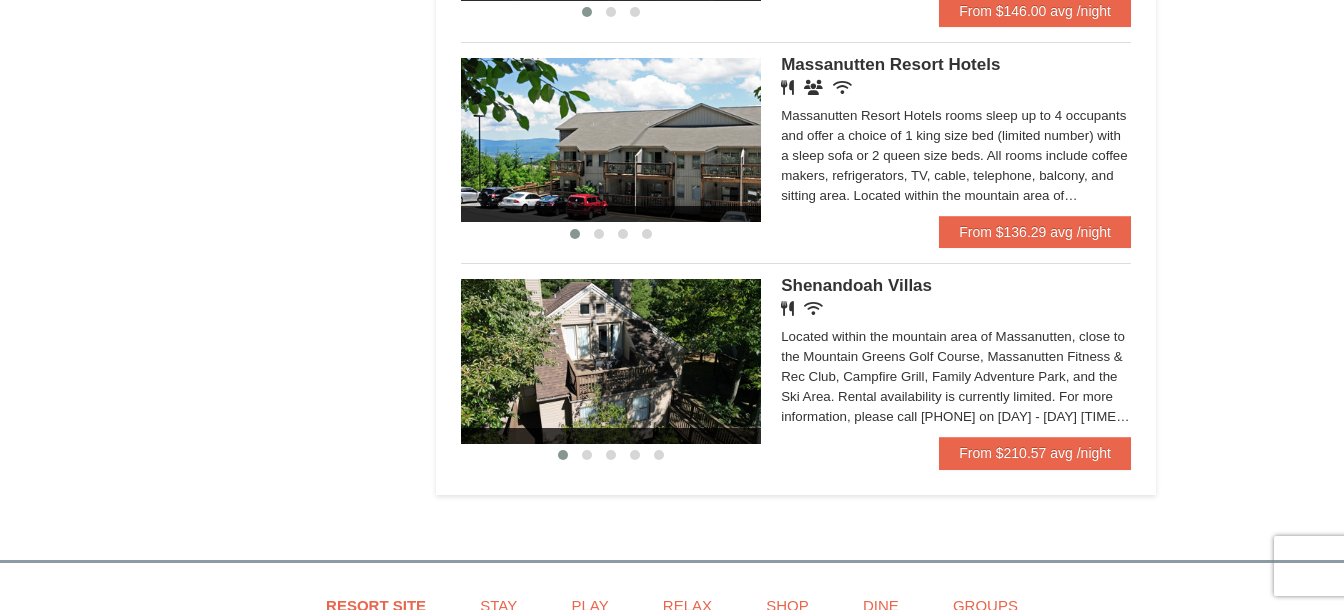 click on "Massanutten Resort Hotels" at bounding box center (890, 64) 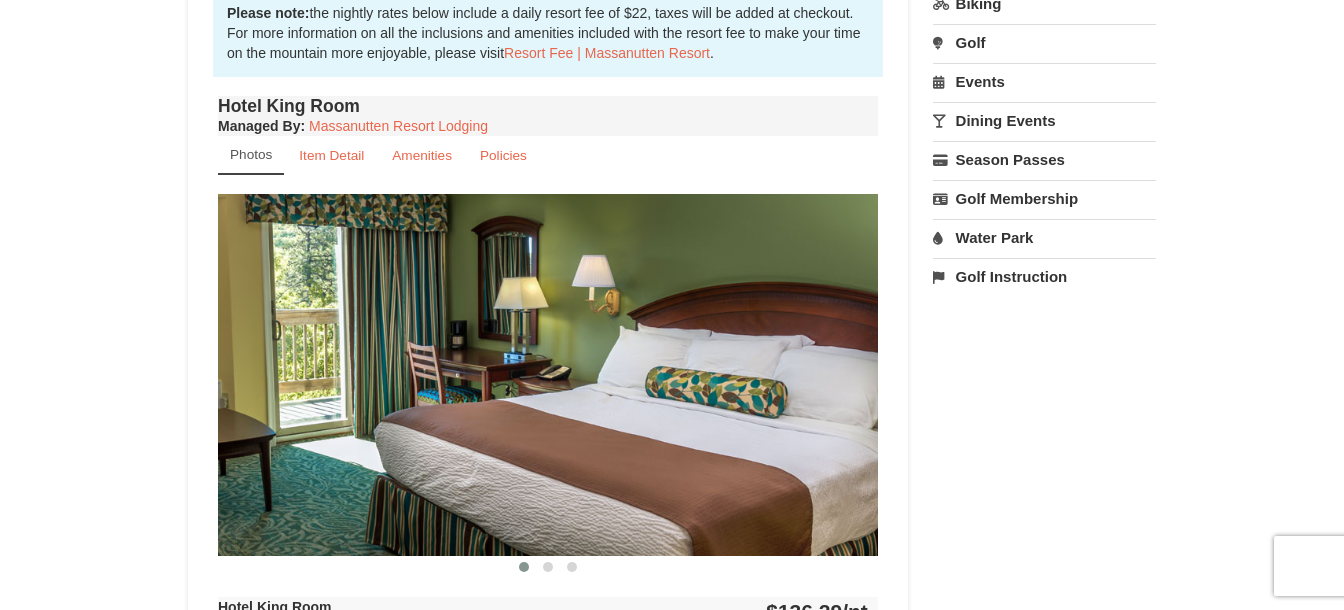 scroll, scrollTop: 737, scrollLeft: 0, axis: vertical 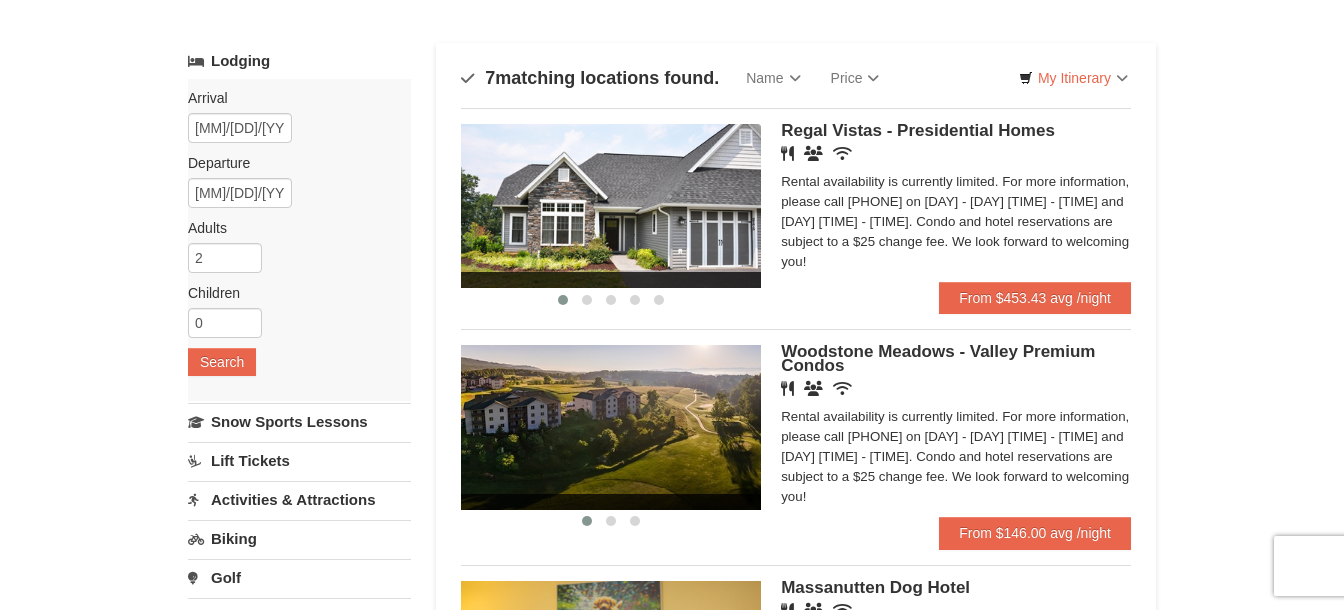 click on "Regal Vistas - Presidential Homes" at bounding box center (918, 130) 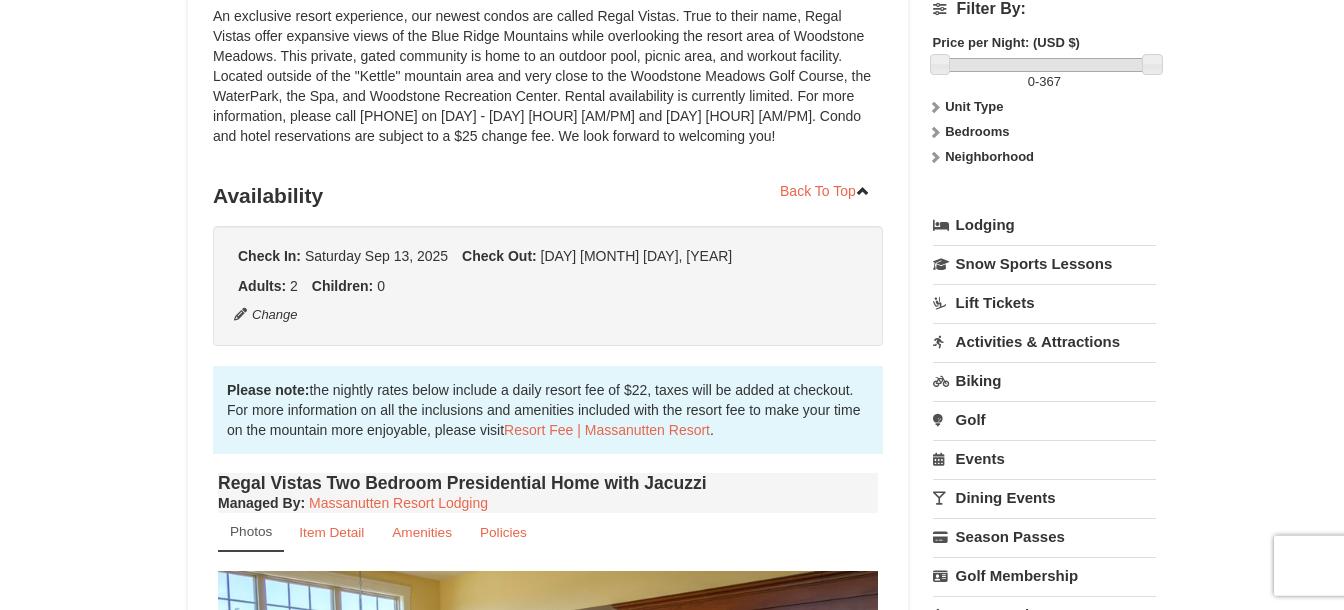 scroll, scrollTop: 0, scrollLeft: 0, axis: both 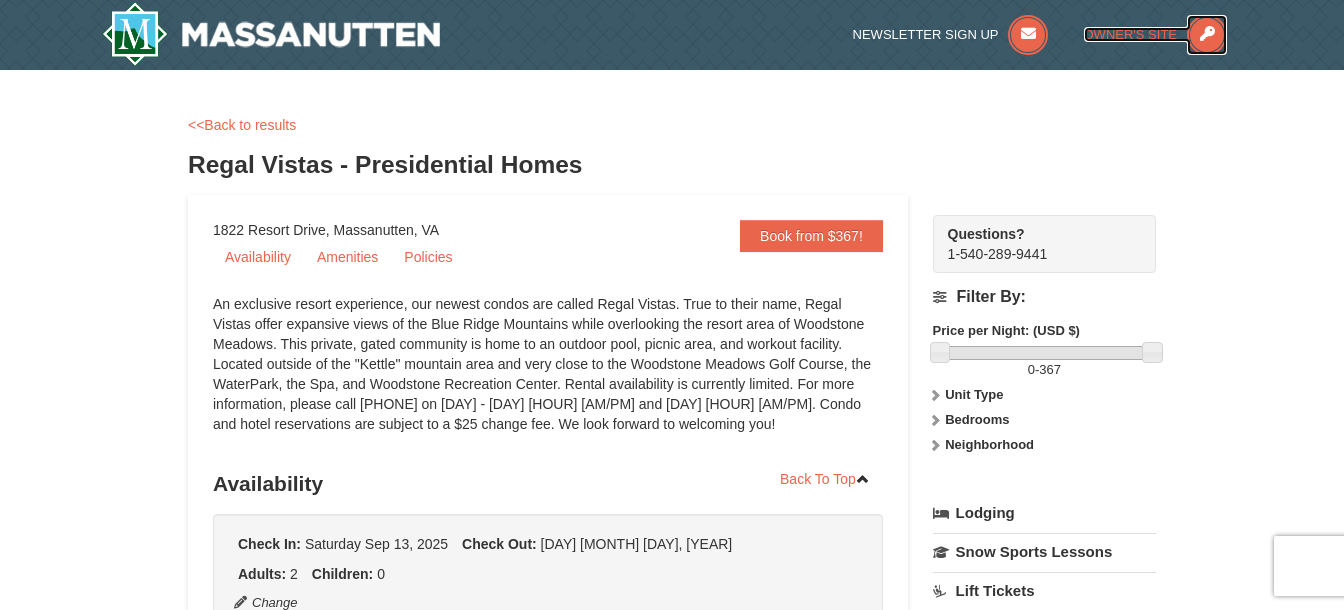 click at bounding box center [1207, 35] 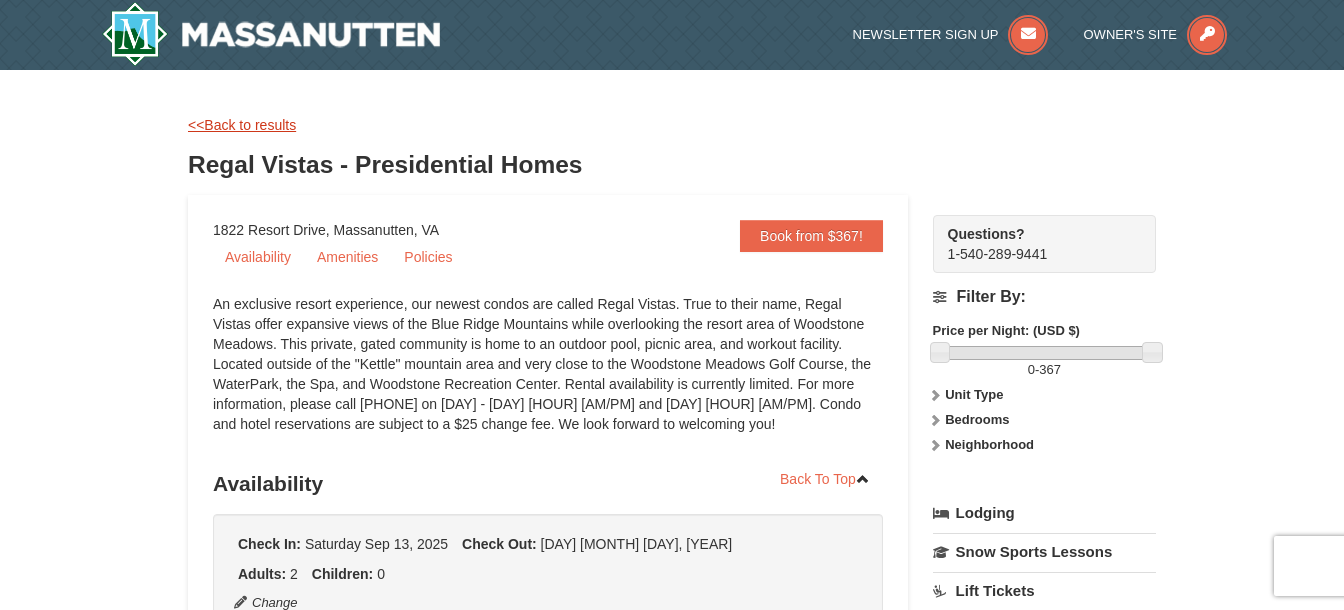 click on "<<Back to results" at bounding box center (242, 125) 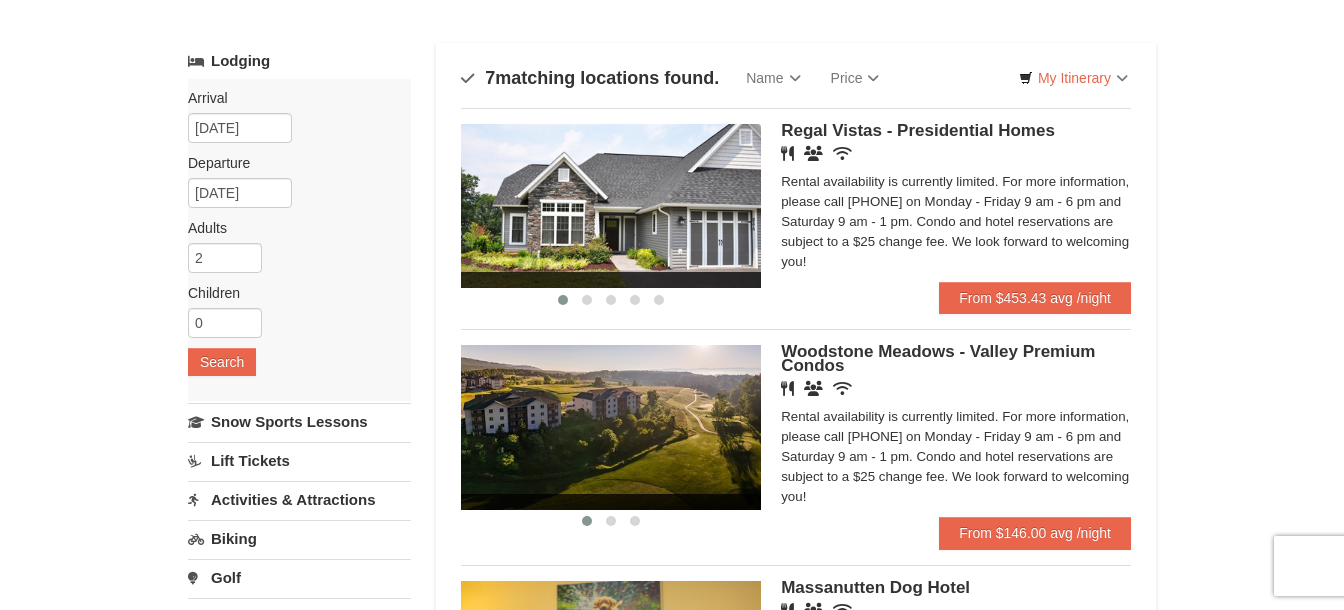 scroll, scrollTop: 92, scrollLeft: 0, axis: vertical 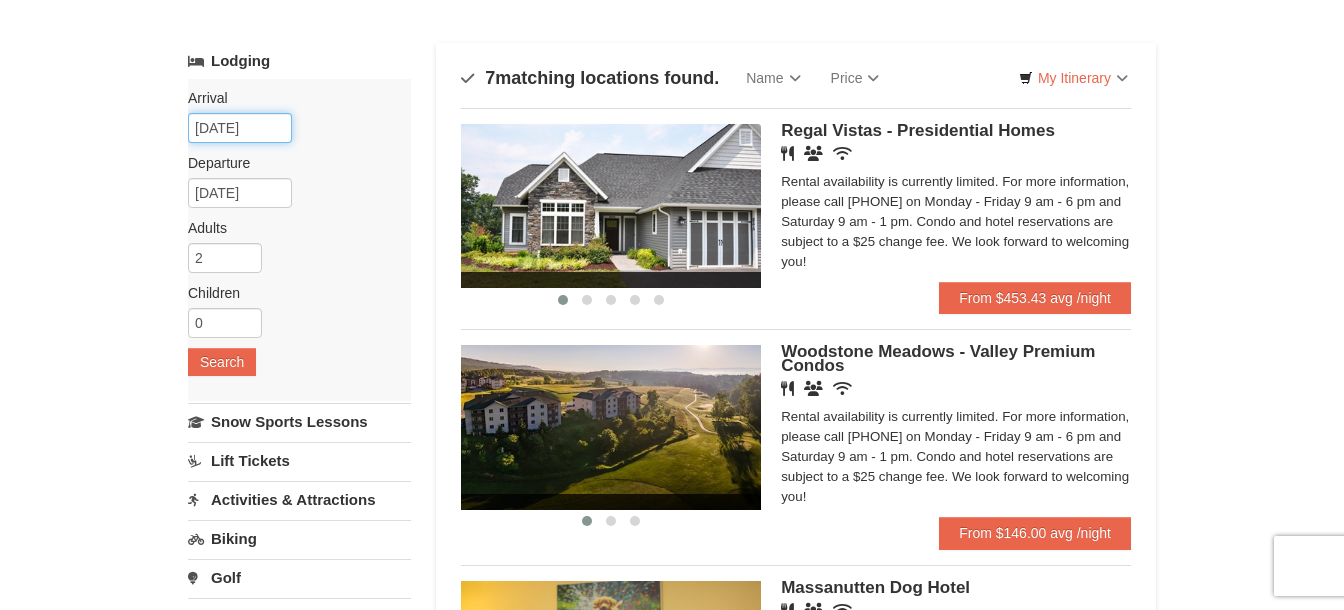 click on "[DATE]" at bounding box center [240, 128] 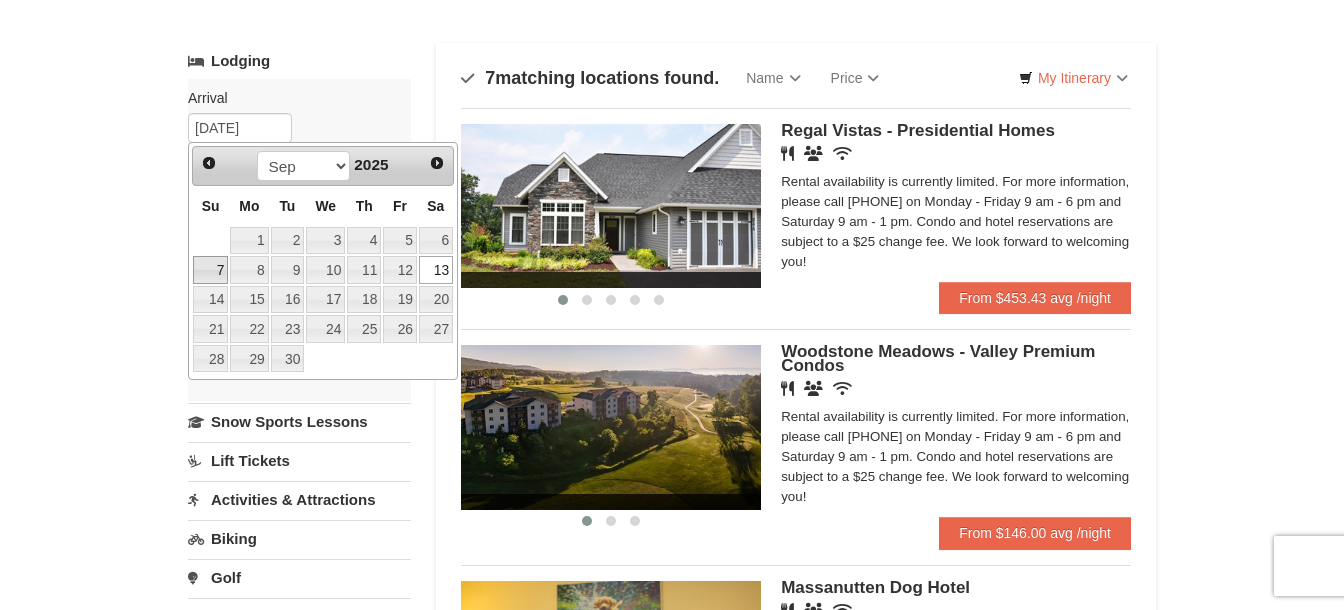 click on "7" at bounding box center (210, 270) 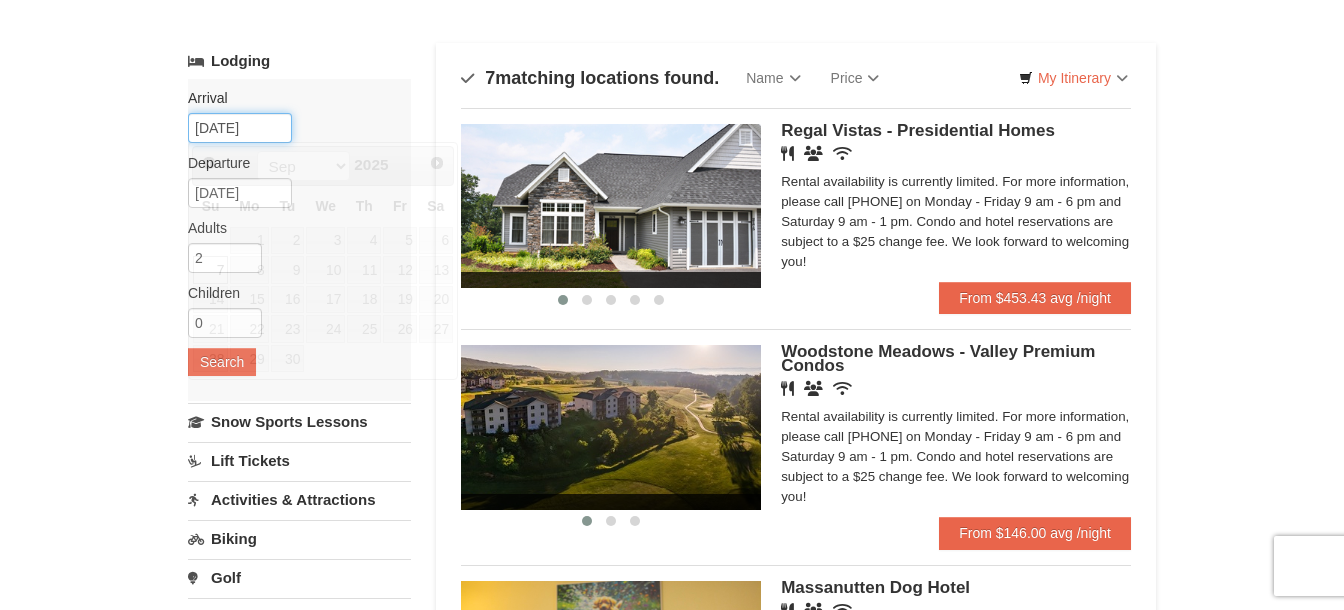 click on "[DATE]" at bounding box center (240, 128) 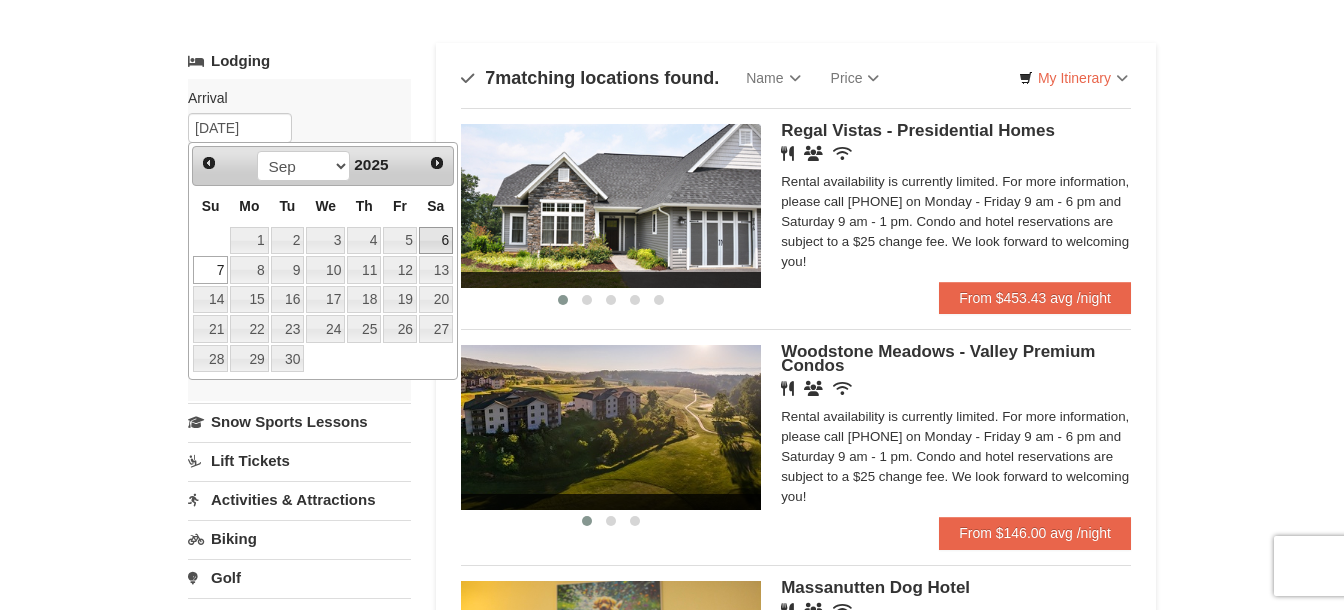click on "6" at bounding box center [436, 241] 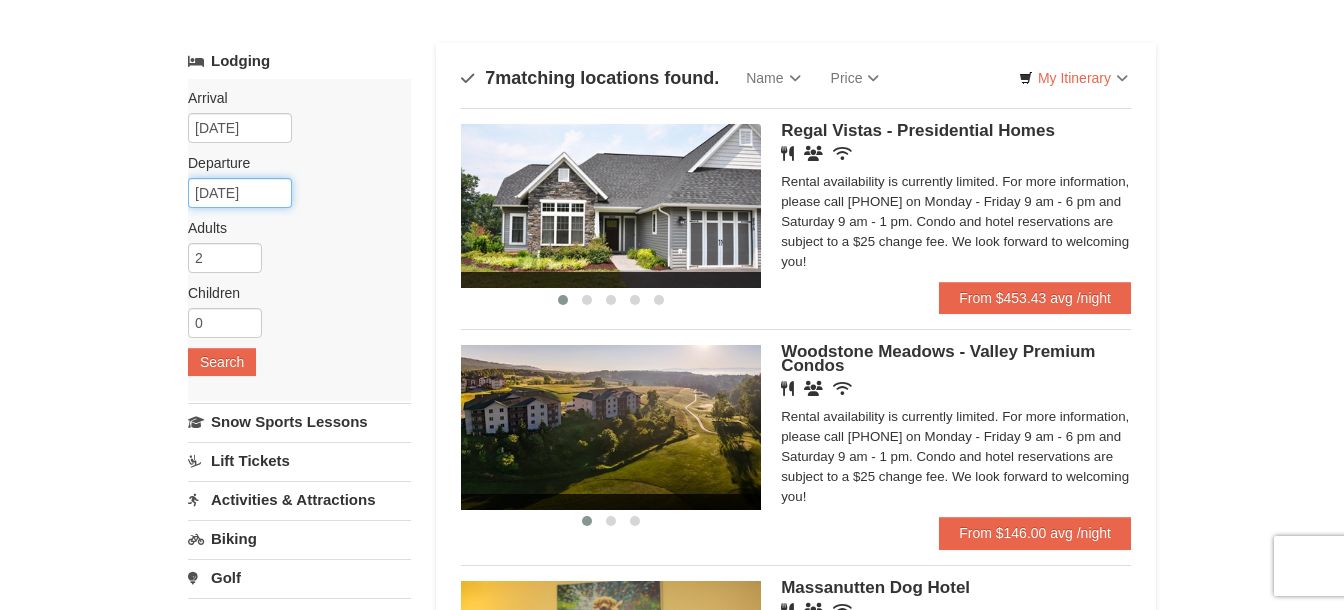 click on "09/20/2025" at bounding box center [240, 193] 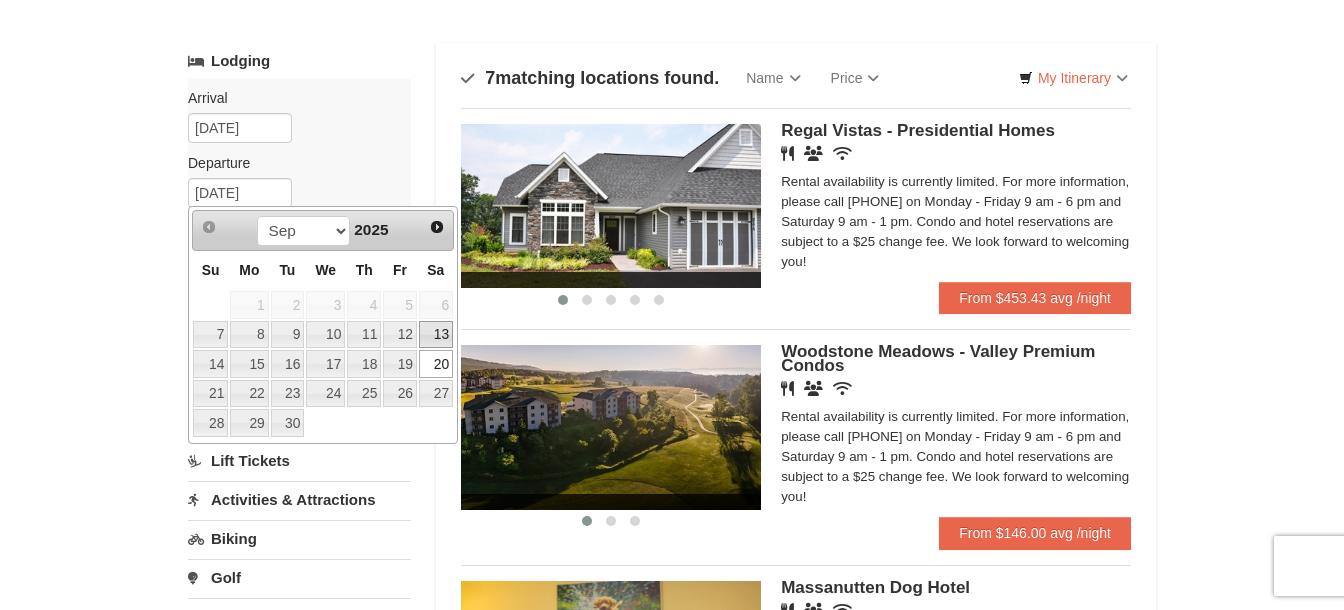 click on "13" at bounding box center (436, 335) 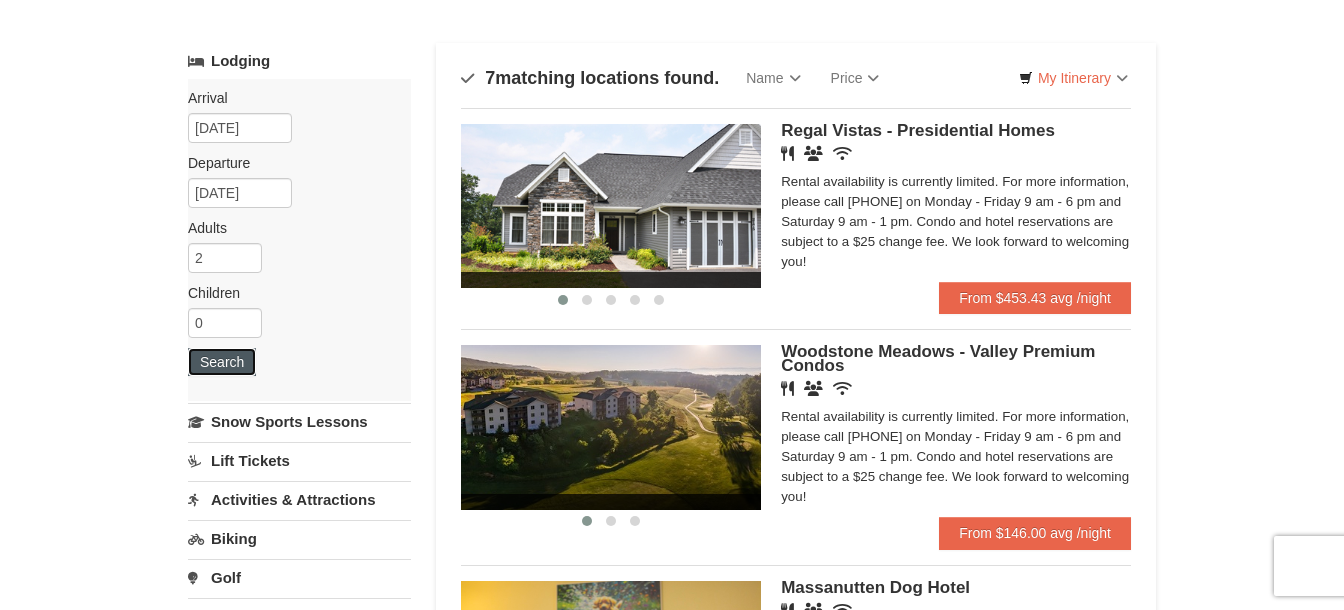 click on "Search" at bounding box center [222, 362] 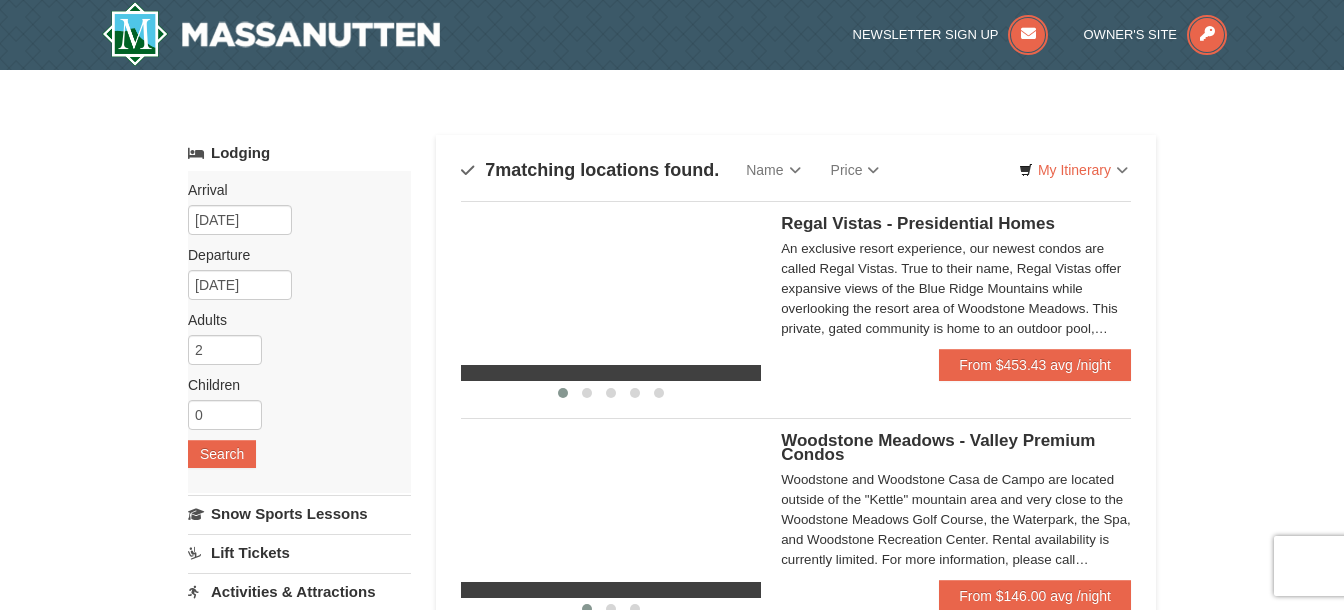 scroll, scrollTop: 0, scrollLeft: 0, axis: both 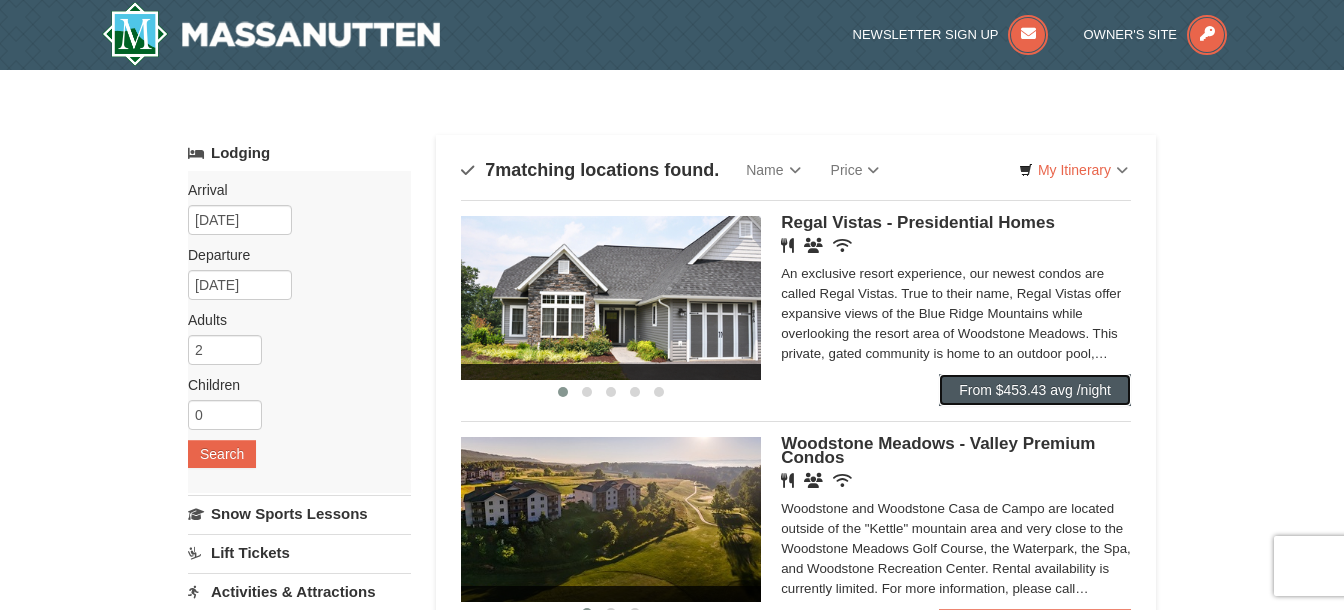 click on "From $453.43 avg /night" at bounding box center [1035, 390] 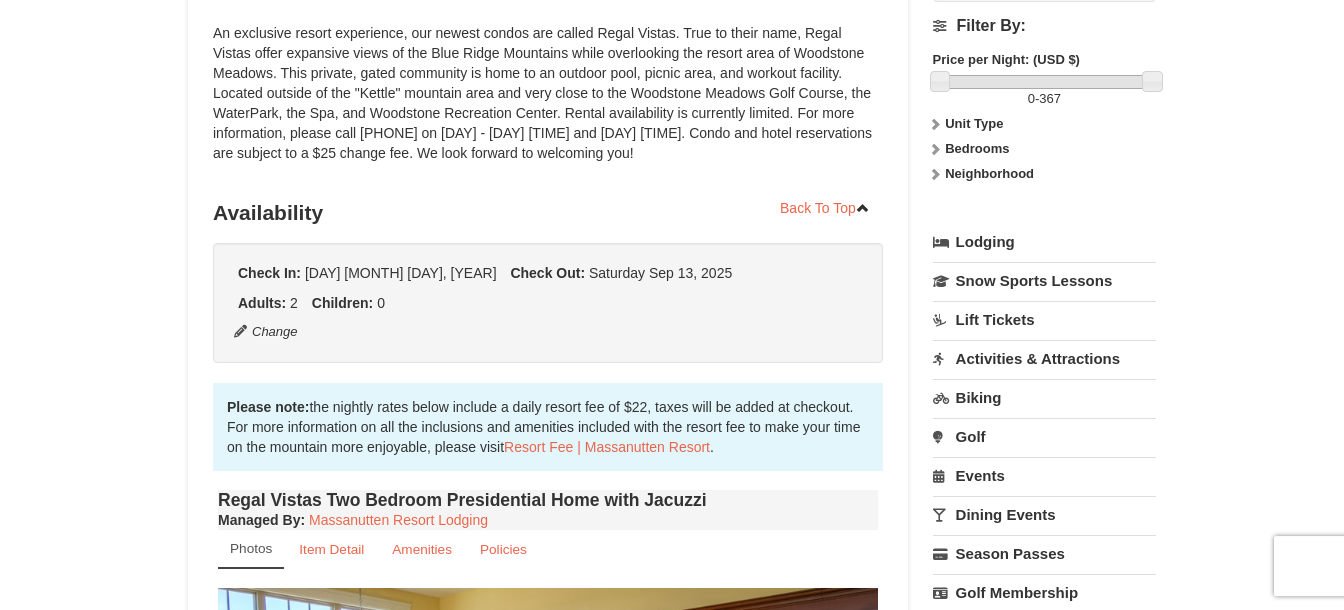 scroll, scrollTop: 183, scrollLeft: 0, axis: vertical 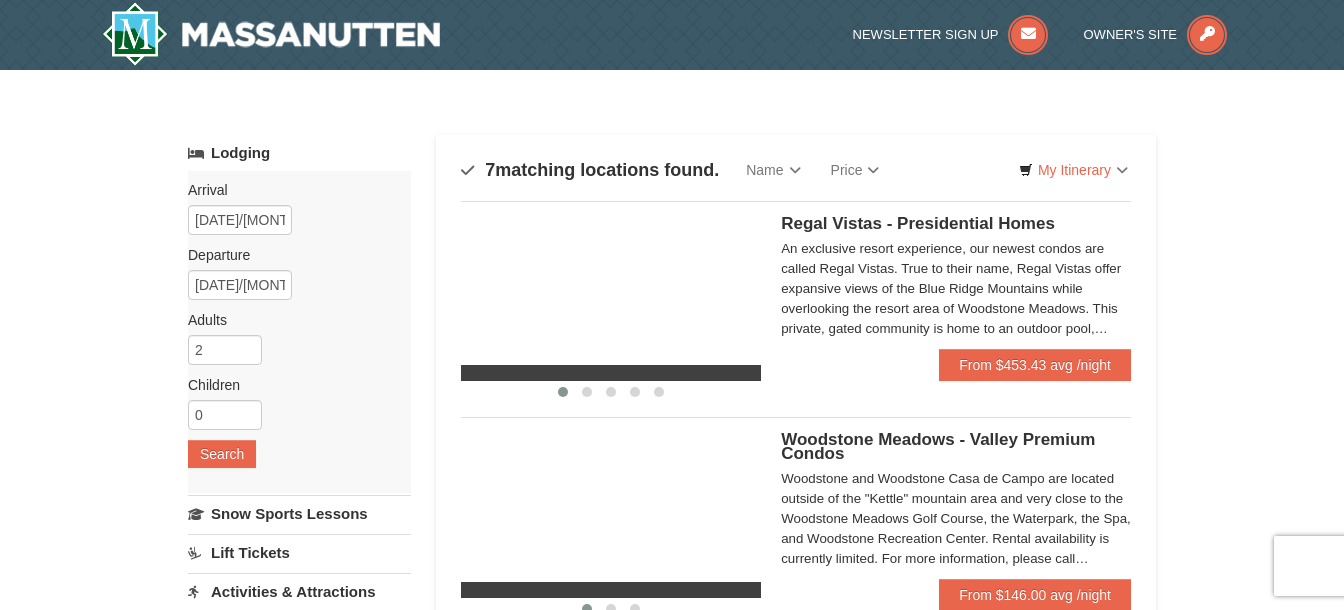 click on "Arrival Please format dates MM/DD/YYYY Please format dates MM/DD/YYYY
09/06/2025
Departure Please format dates MM/DD/YYYY Please format dates MM/DD/YYYY
09/13/2025
Adults Please format dates MM/DD/YYYY
2
Children Please format dates MM/DD/YYYY
0
Search" at bounding box center [299, 332] 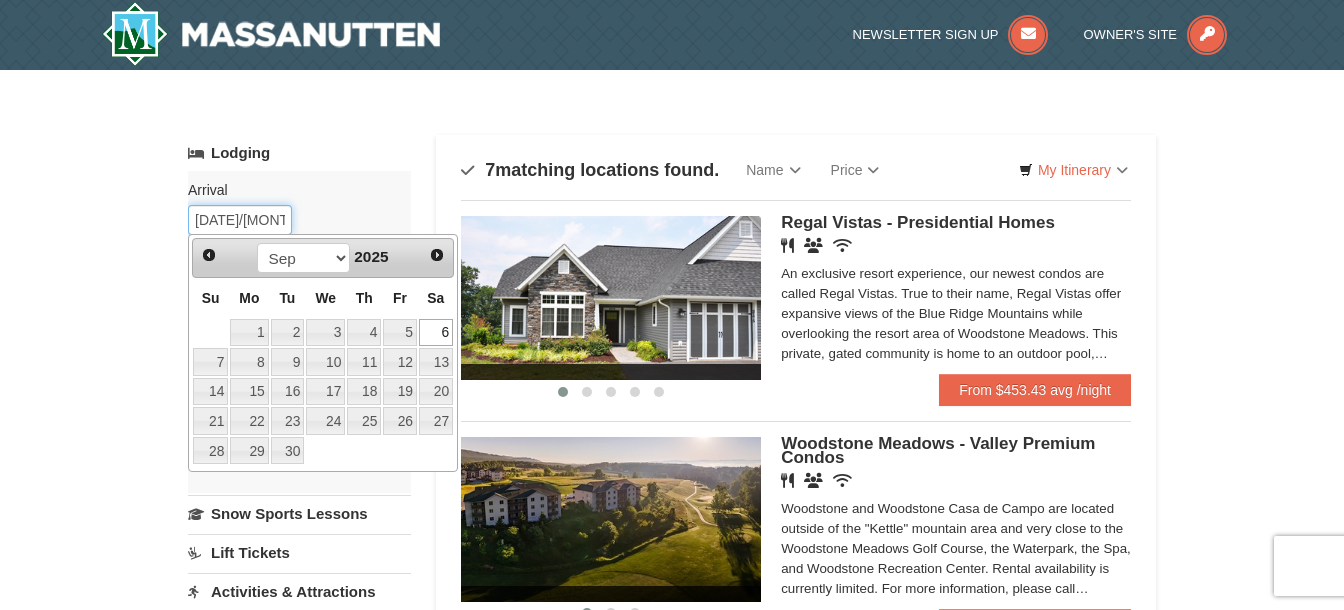 drag, startPoint x: 279, startPoint y: 222, endPoint x: 183, endPoint y: 221, distance: 96.00521 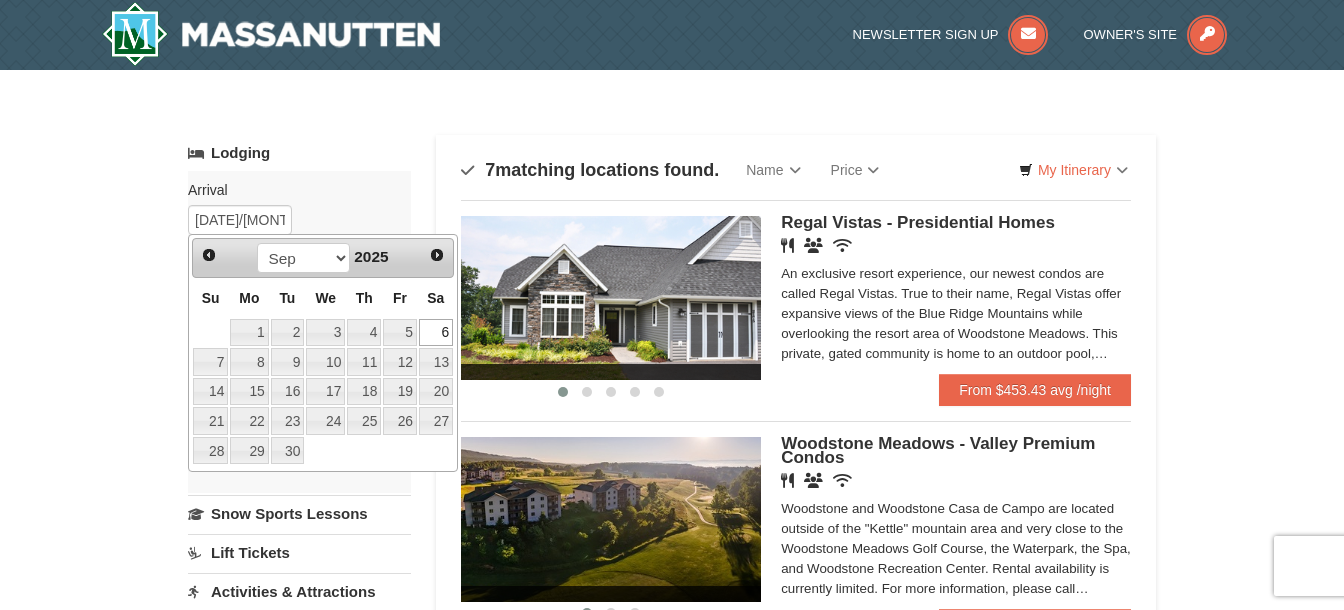 click on "Prev Next Aug Sep Oct Nov Dec   2025 Su Mo Tu We Th Fr Sa   1 2 3 4 5 6 7 8 9 10 11 12 13 14 15 16 17 18 19 20 21 22 23 24 25 26 27 28 29 30" at bounding box center [323, 353] 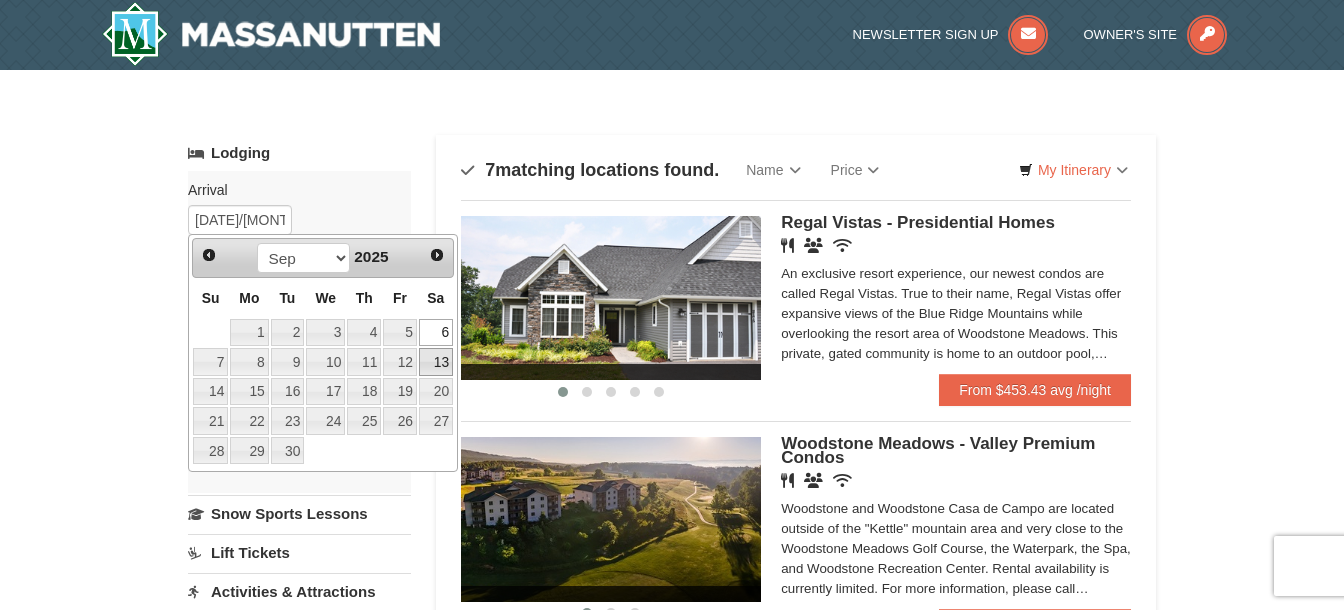click on "13" at bounding box center (436, 362) 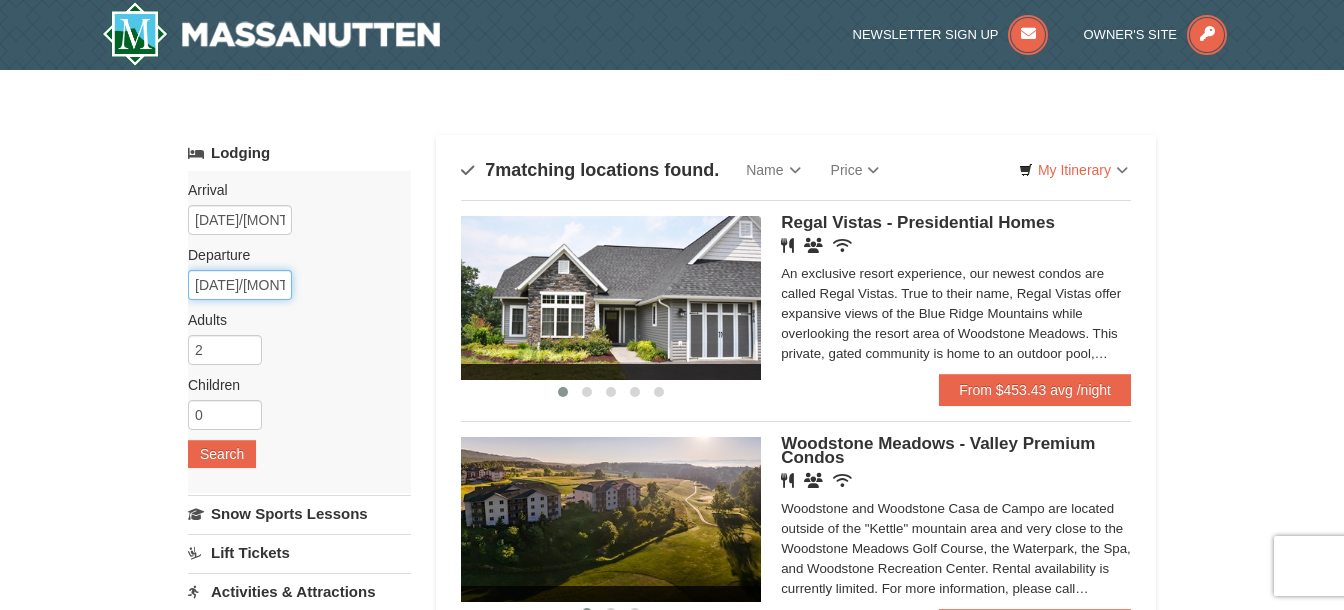 click on "09/14/2025" at bounding box center [240, 285] 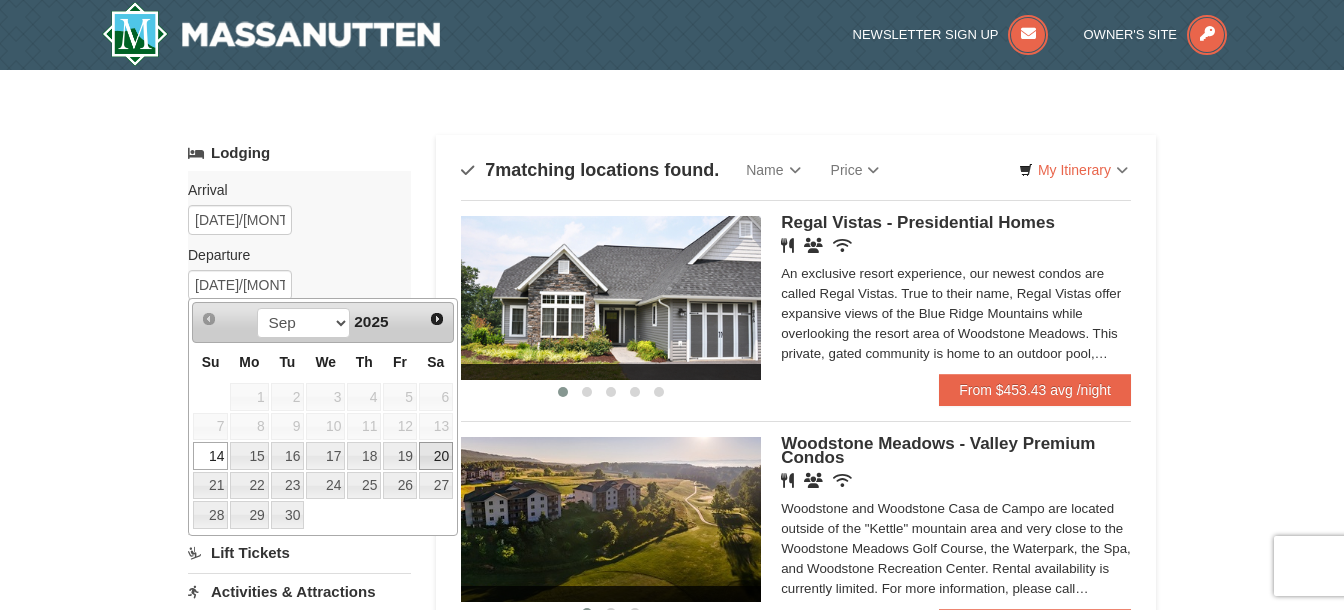 click on "20" at bounding box center (436, 456) 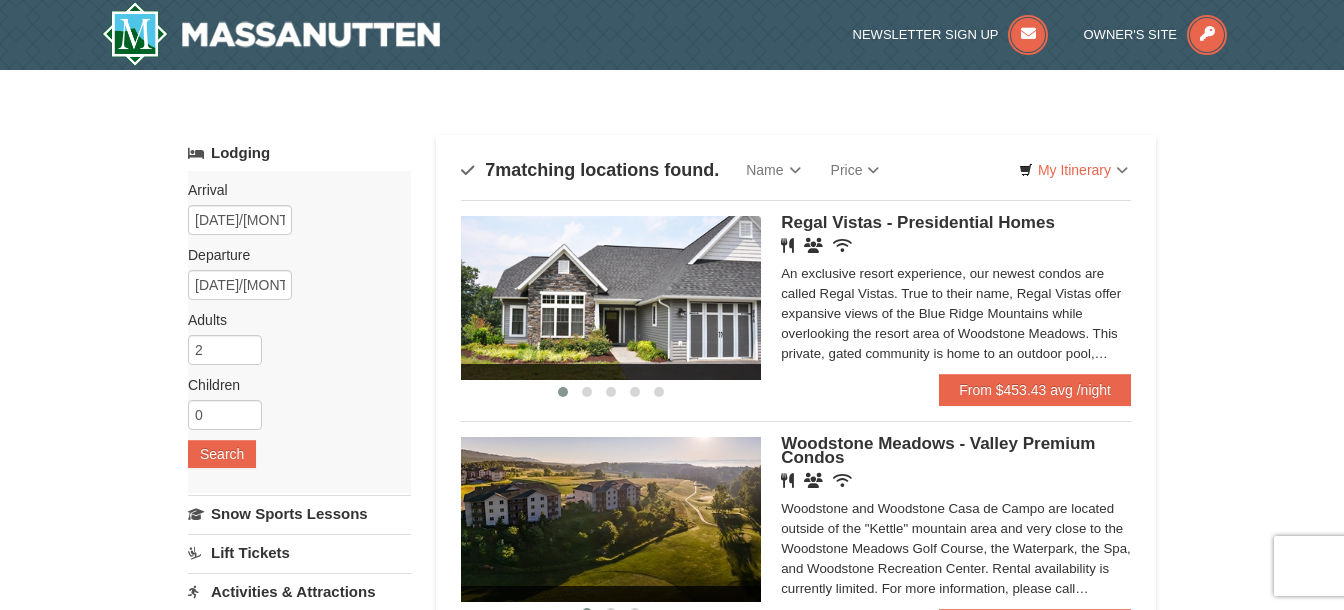 click at bounding box center [611, 298] 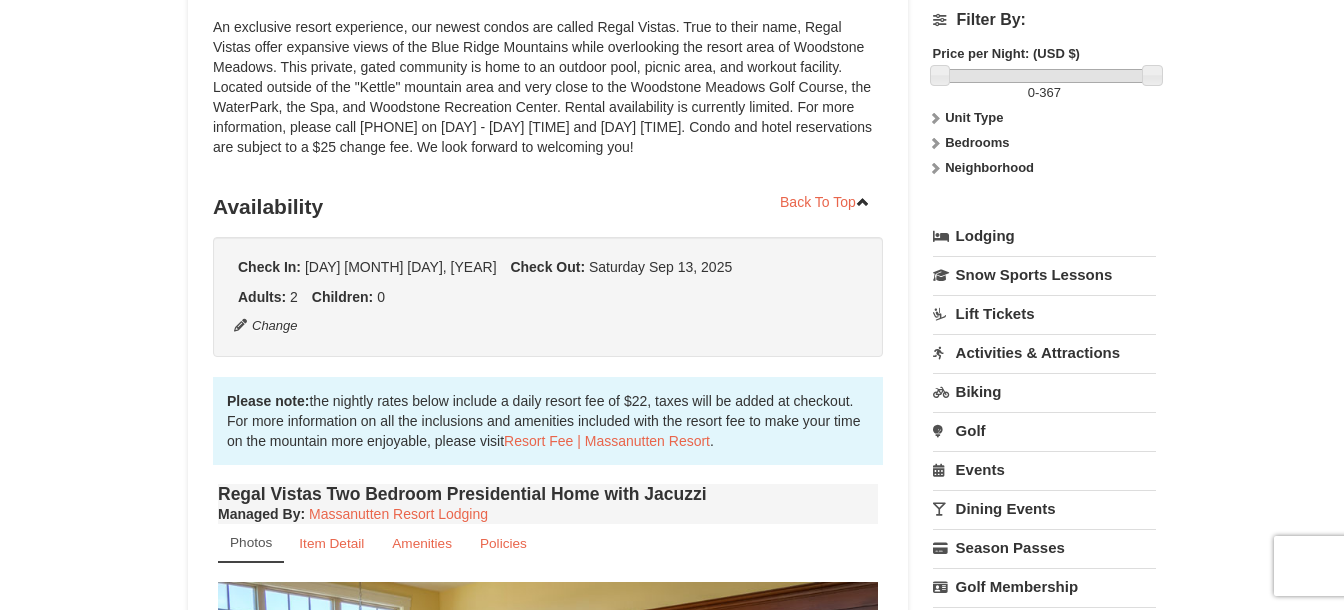 scroll, scrollTop: 0, scrollLeft: 0, axis: both 